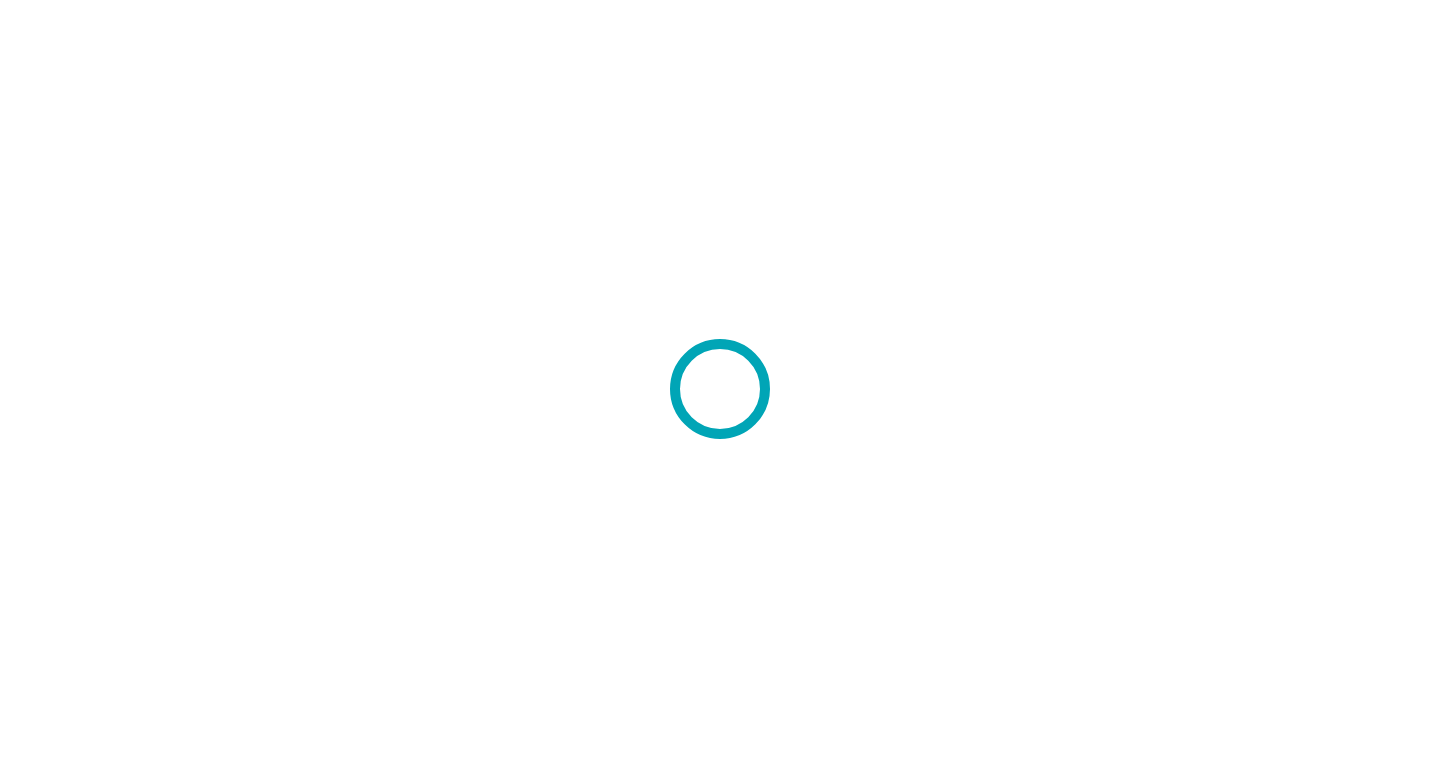 scroll, scrollTop: 0, scrollLeft: 0, axis: both 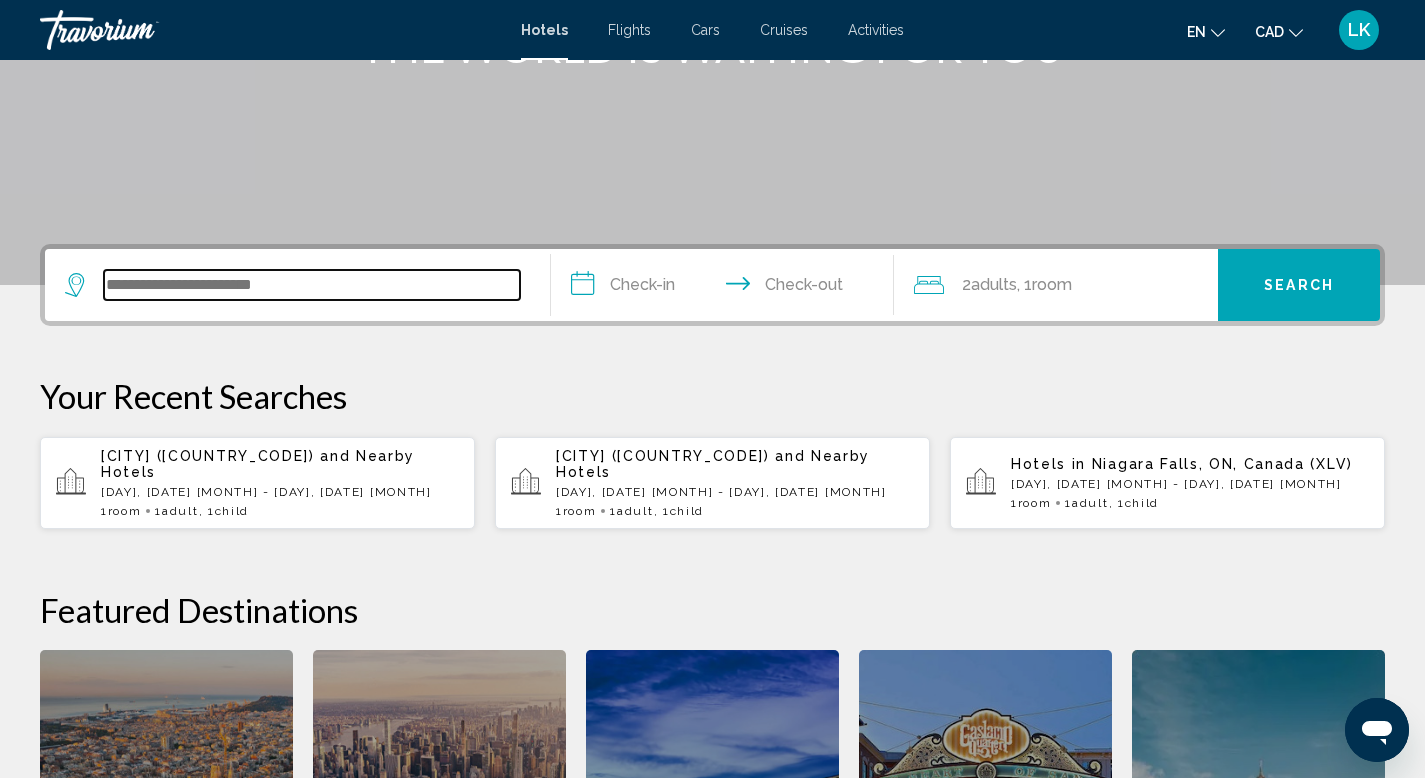 click at bounding box center [312, 285] 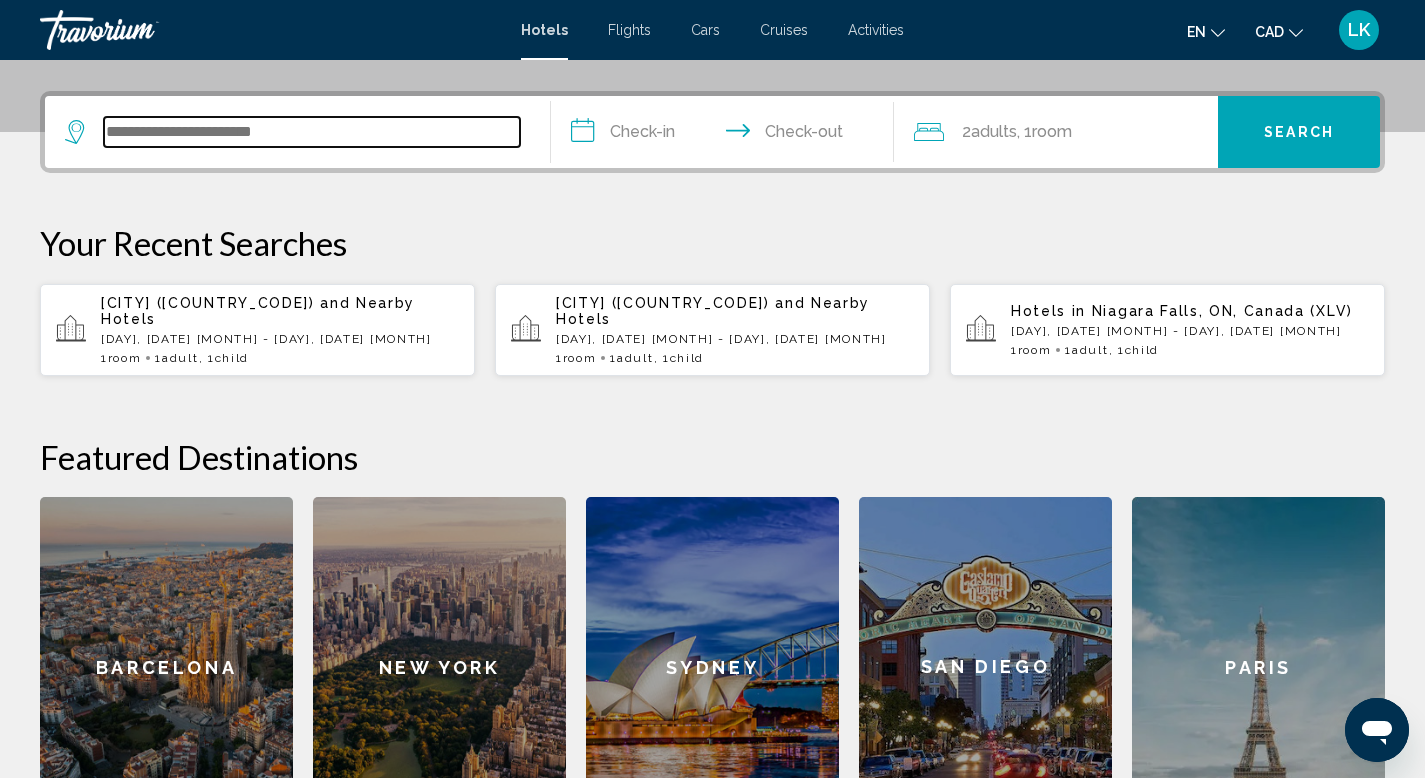scroll, scrollTop: 494, scrollLeft: 0, axis: vertical 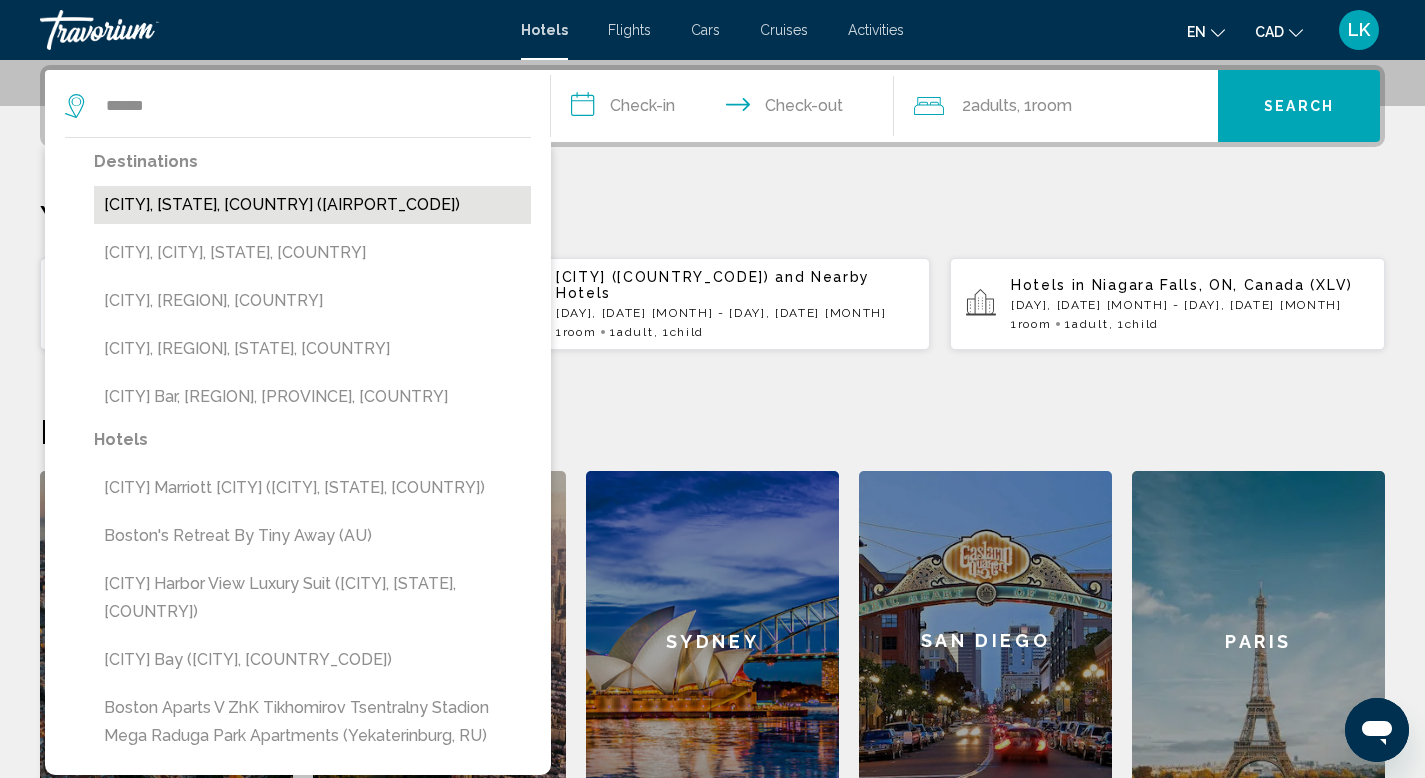 click on "[CITY], [STATE], [COUNTRY] ([AIRPORT_CODE])" at bounding box center (312, 205) 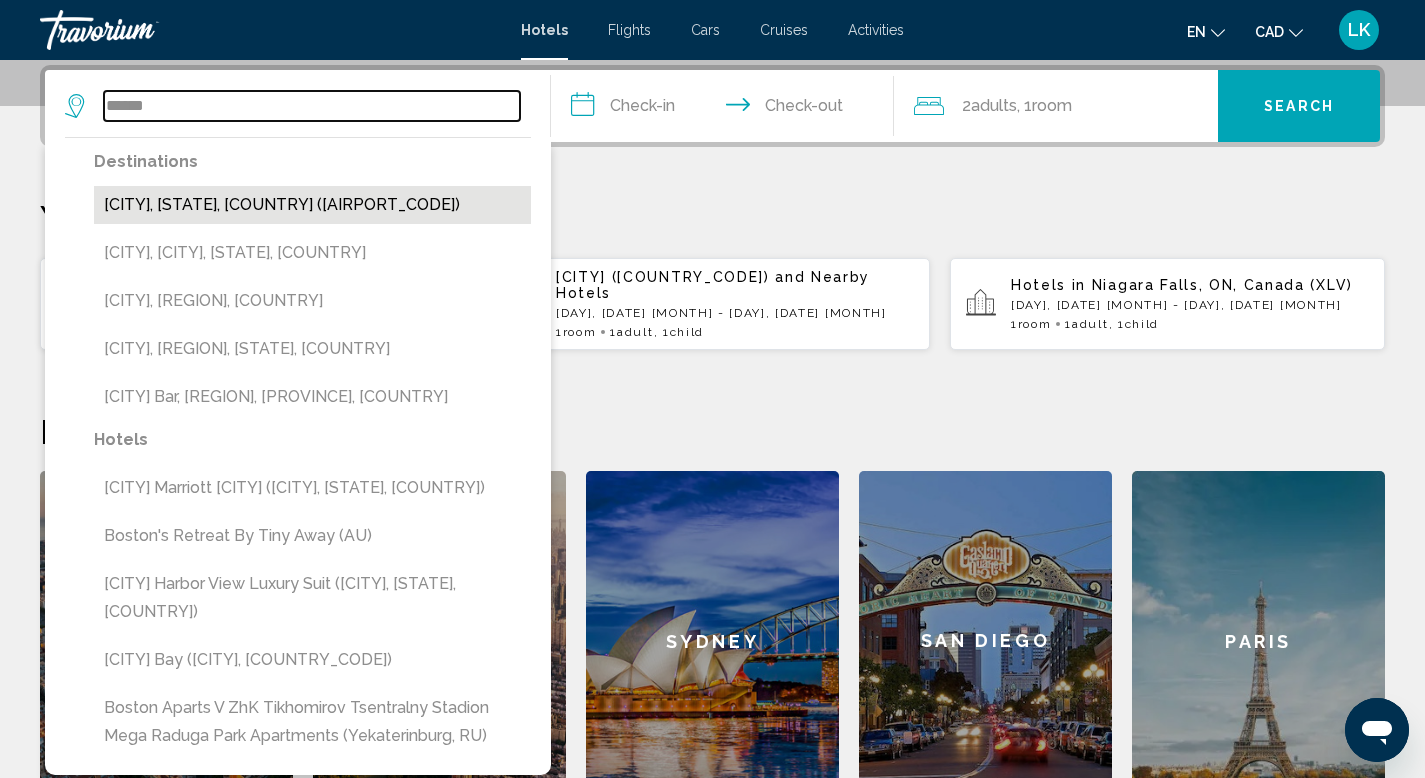 type on "**********" 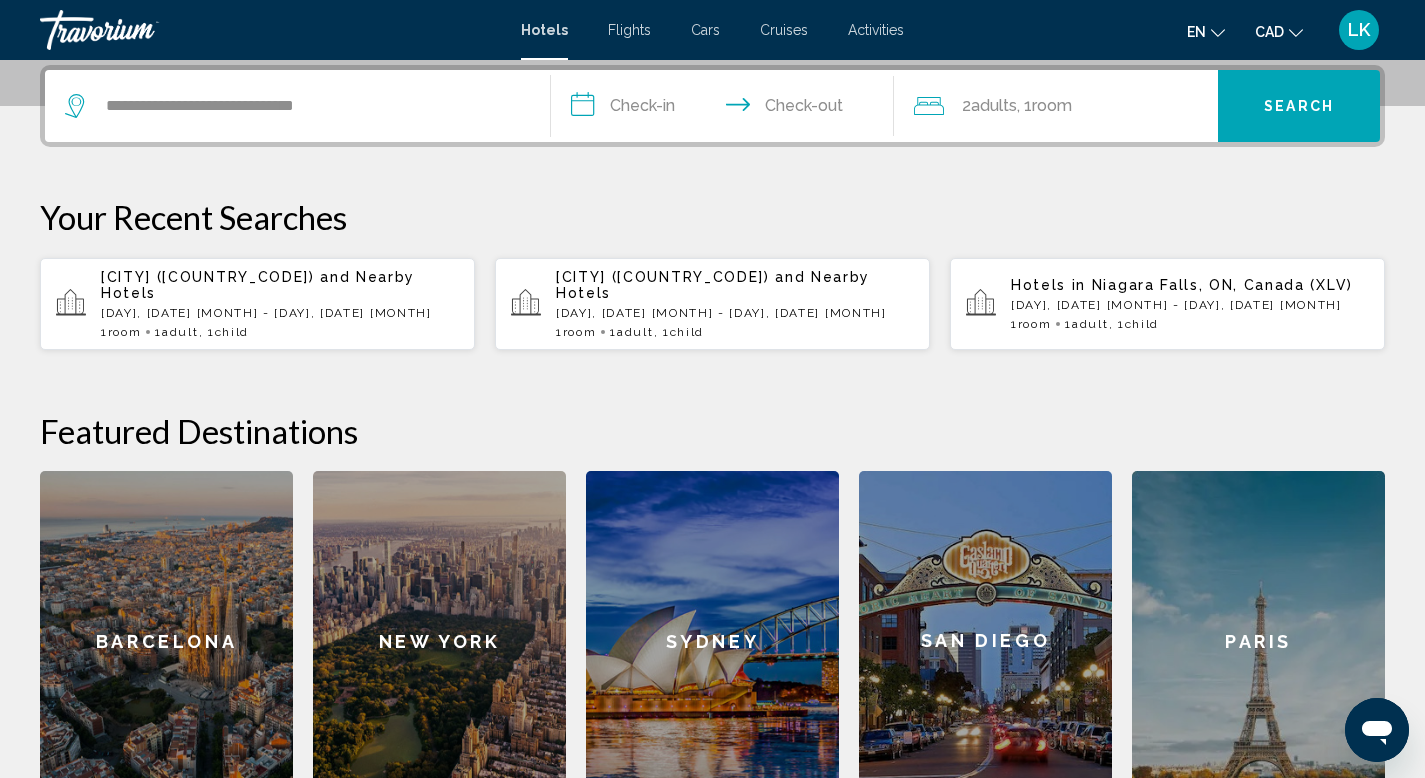 click on "**********" at bounding box center (727, 109) 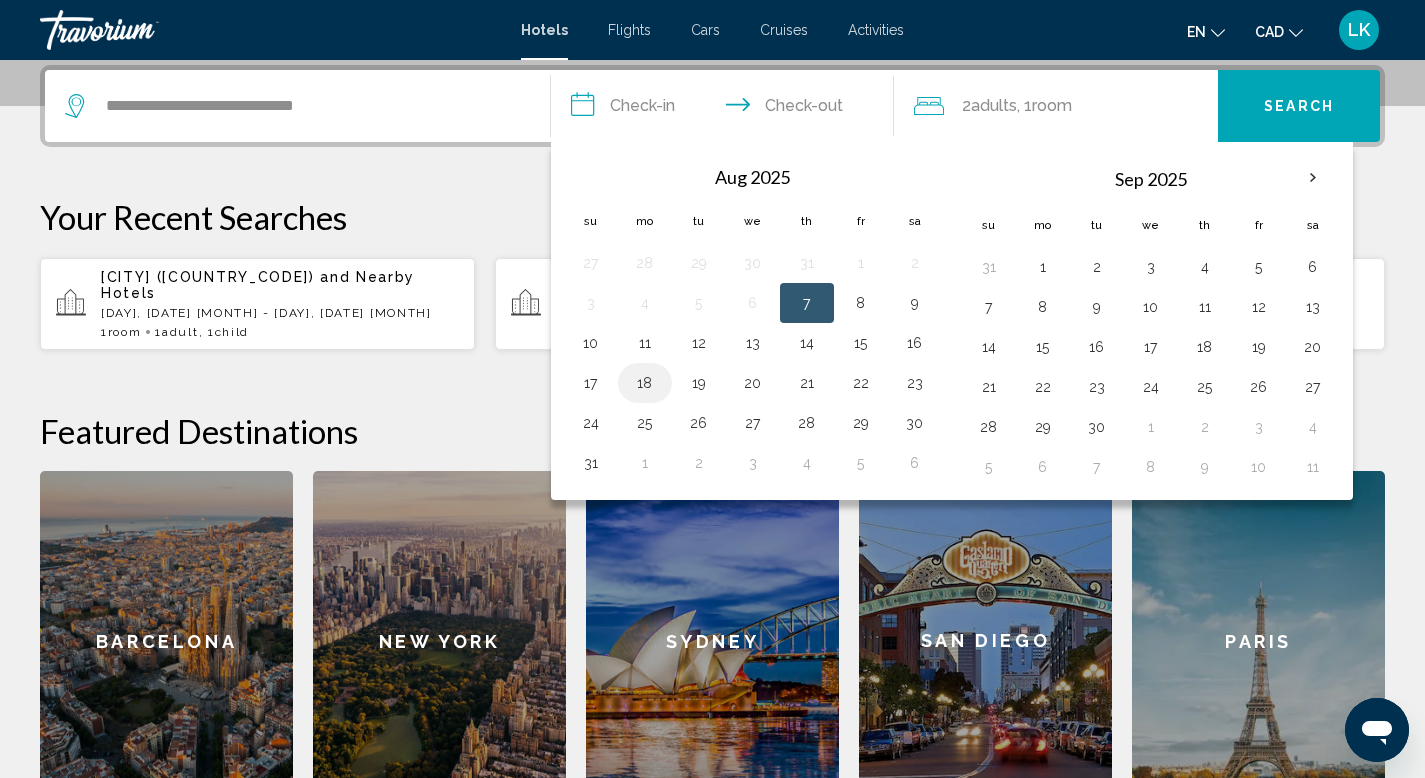 click on "18" at bounding box center (645, 383) 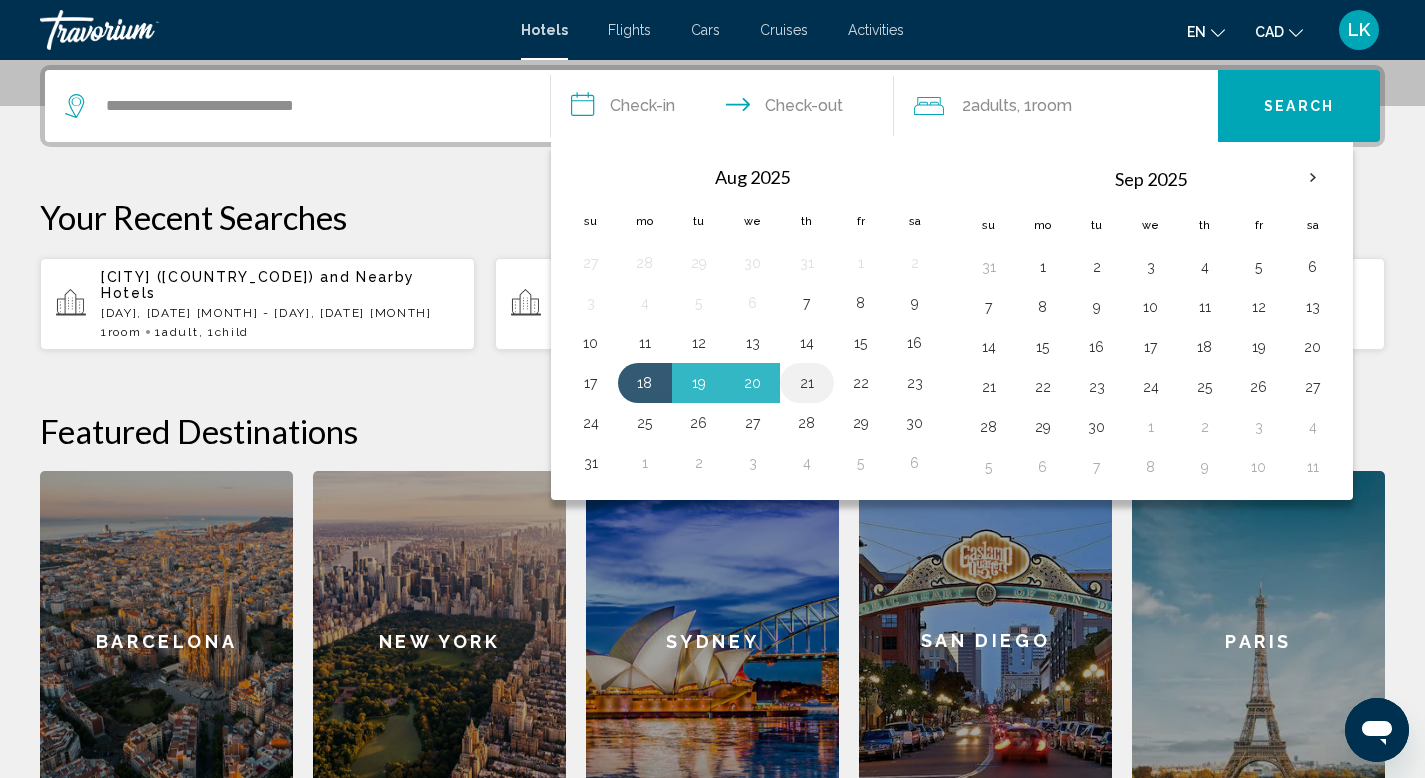 click on "21" at bounding box center [807, 383] 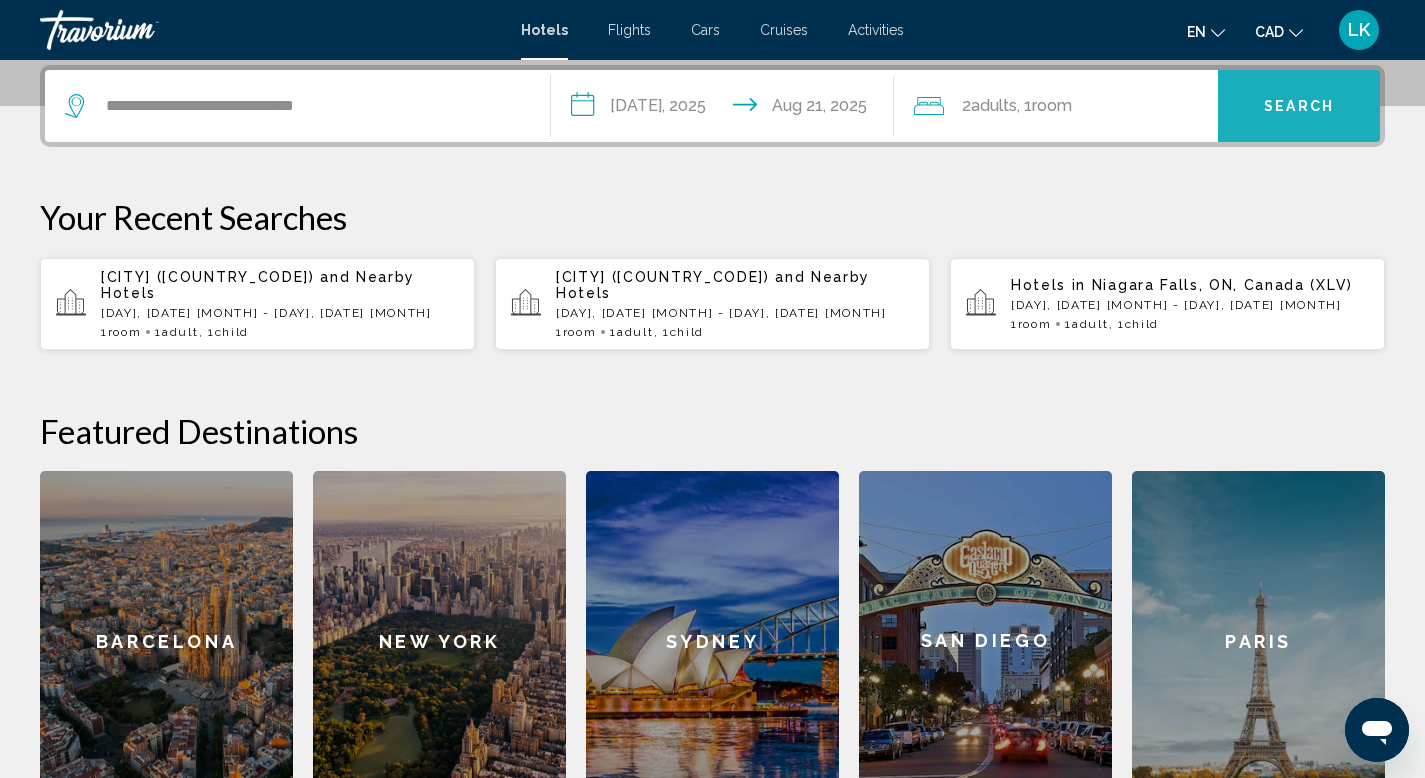 click on "Search" at bounding box center [1299, 107] 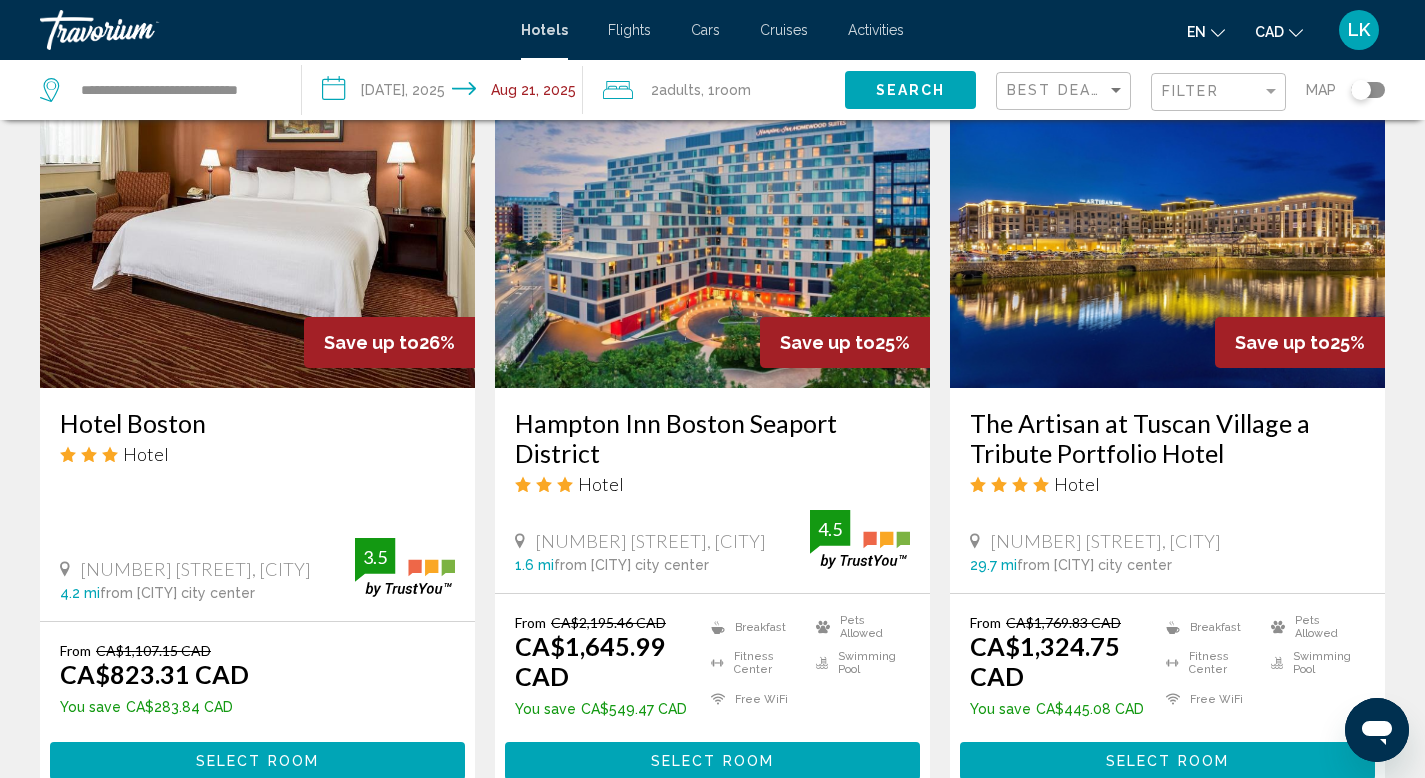 scroll, scrollTop: 867, scrollLeft: 0, axis: vertical 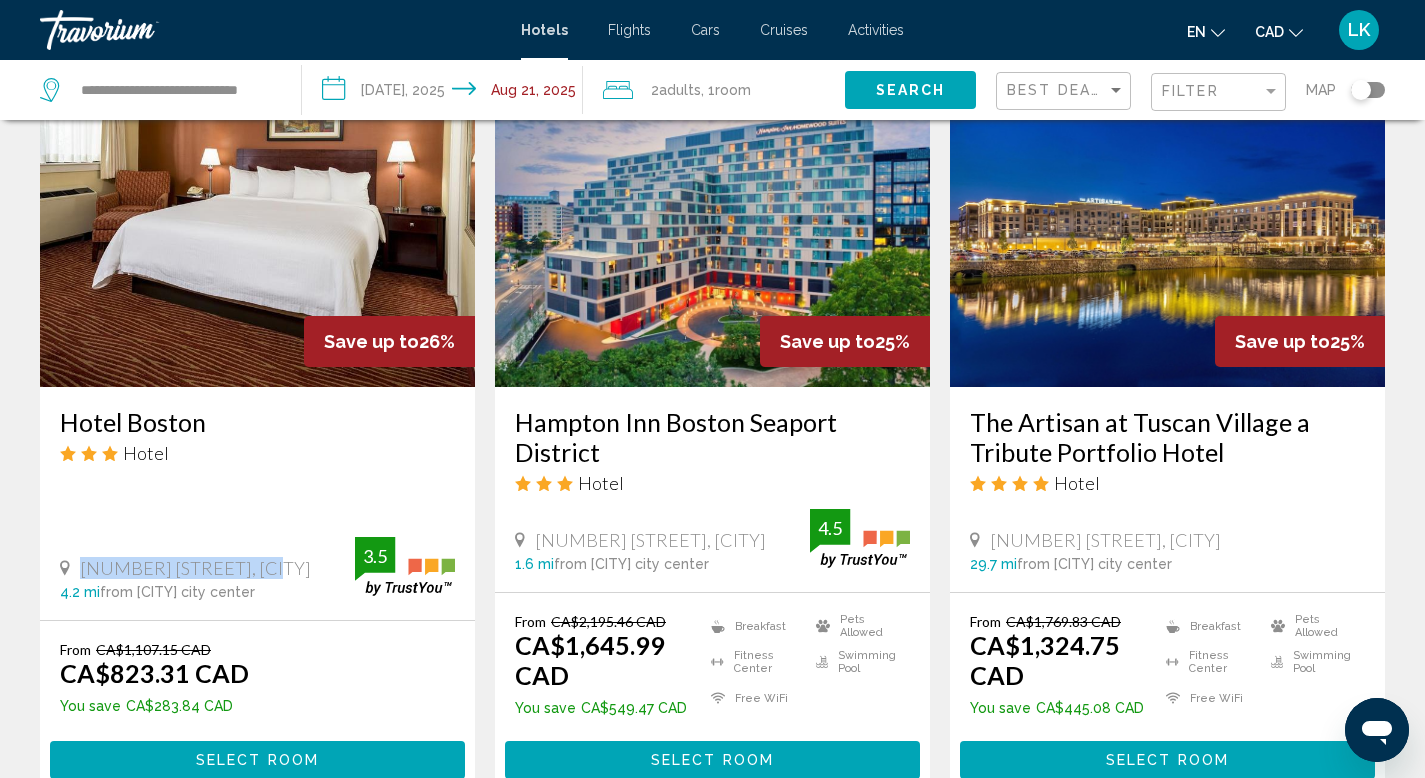 drag, startPoint x: 266, startPoint y: 568, endPoint x: 77, endPoint y: 569, distance: 189.00264 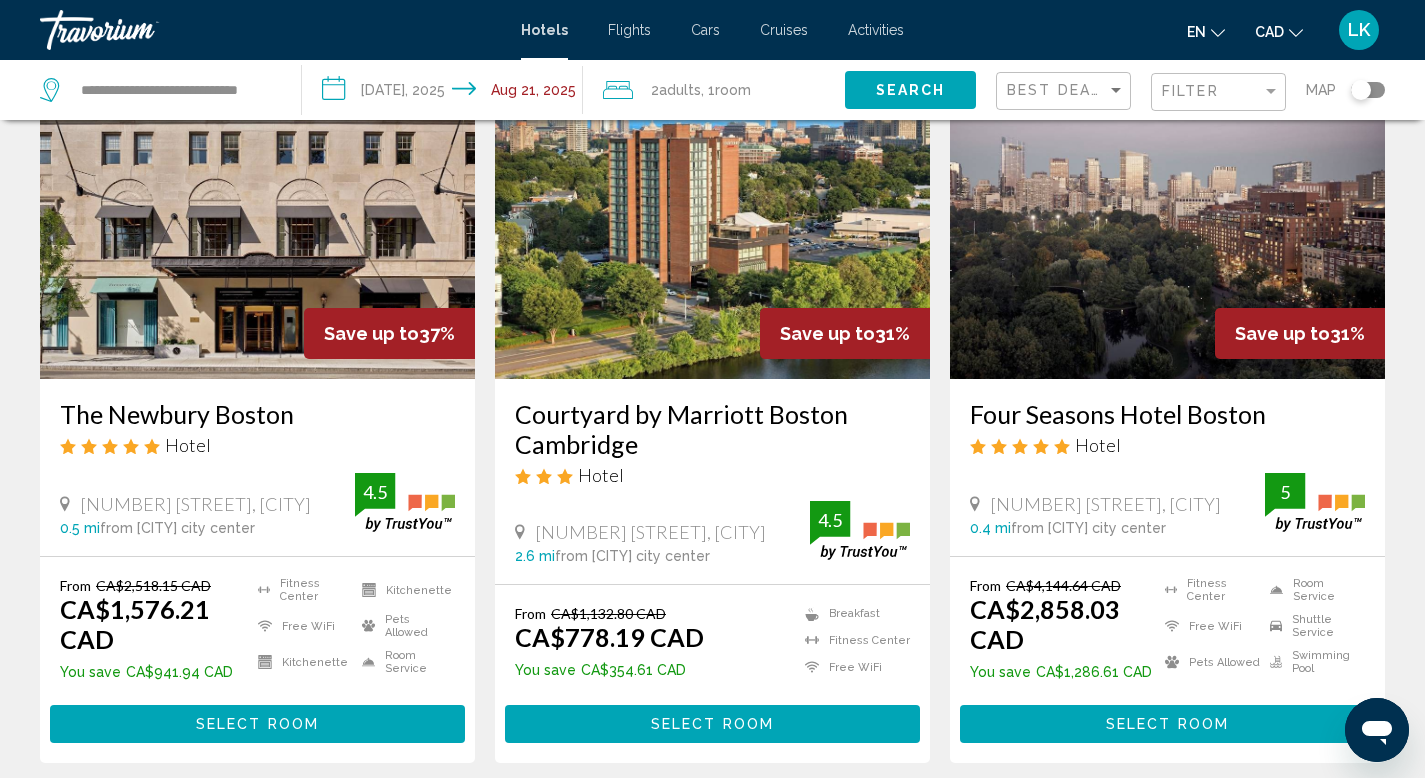 scroll, scrollTop: 106, scrollLeft: 0, axis: vertical 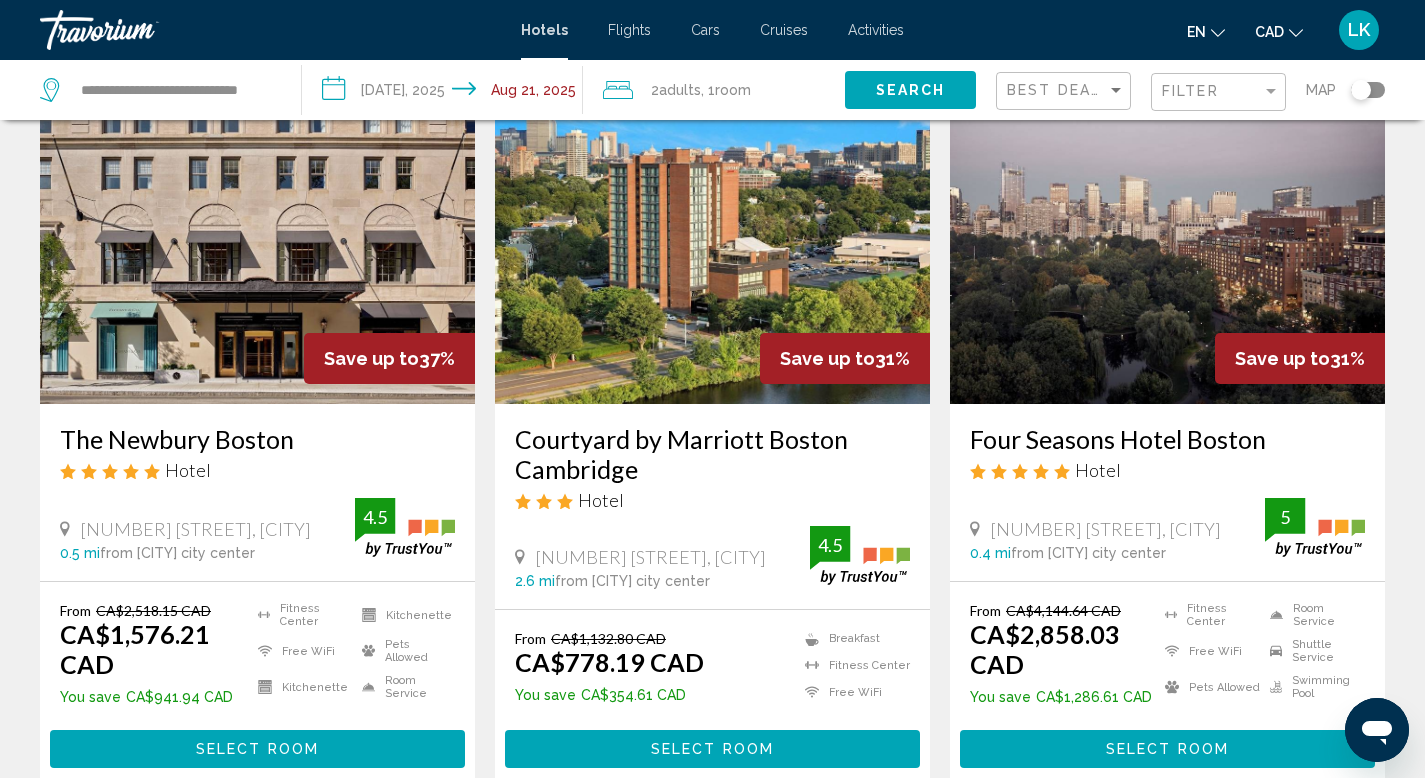 drag, startPoint x: 774, startPoint y: 558, endPoint x: 507, endPoint y: 558, distance: 267 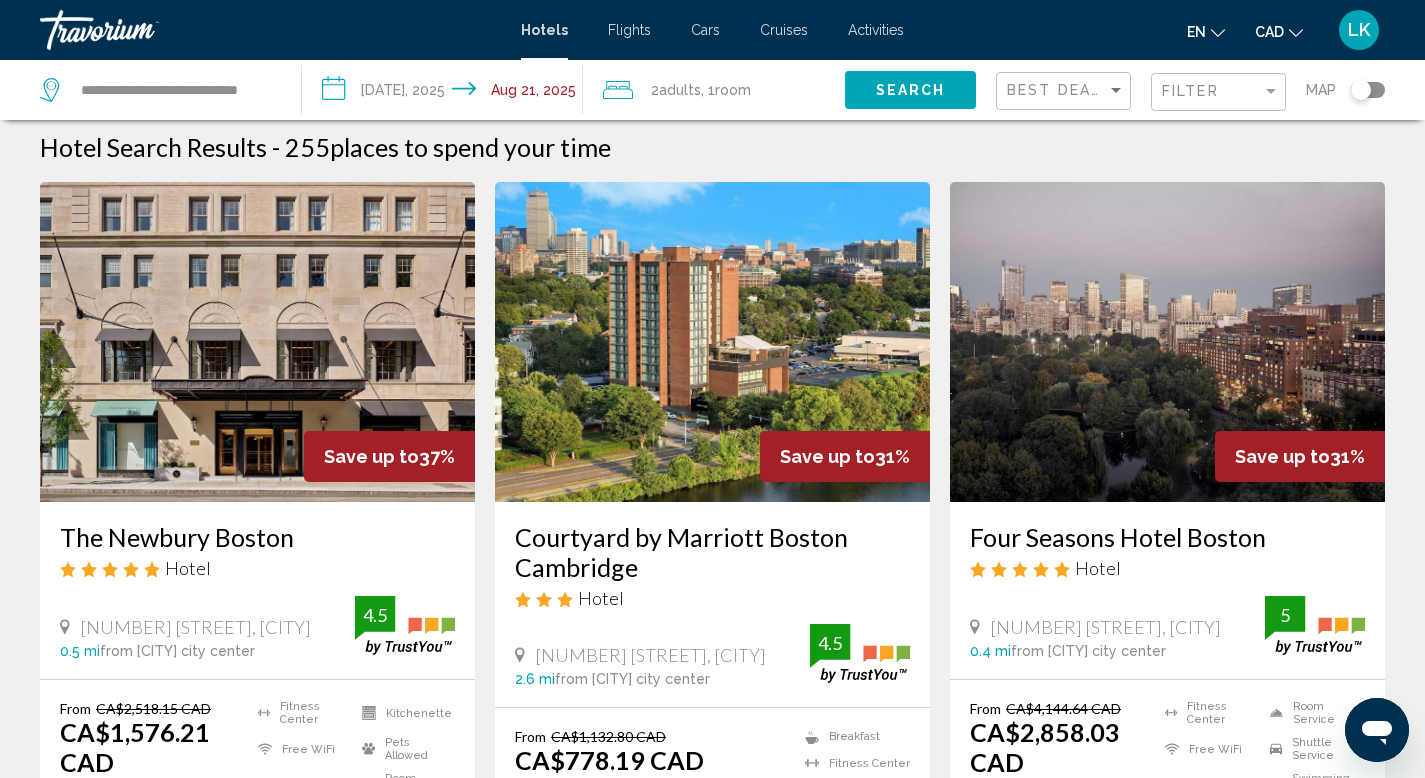 scroll, scrollTop: 0, scrollLeft: 0, axis: both 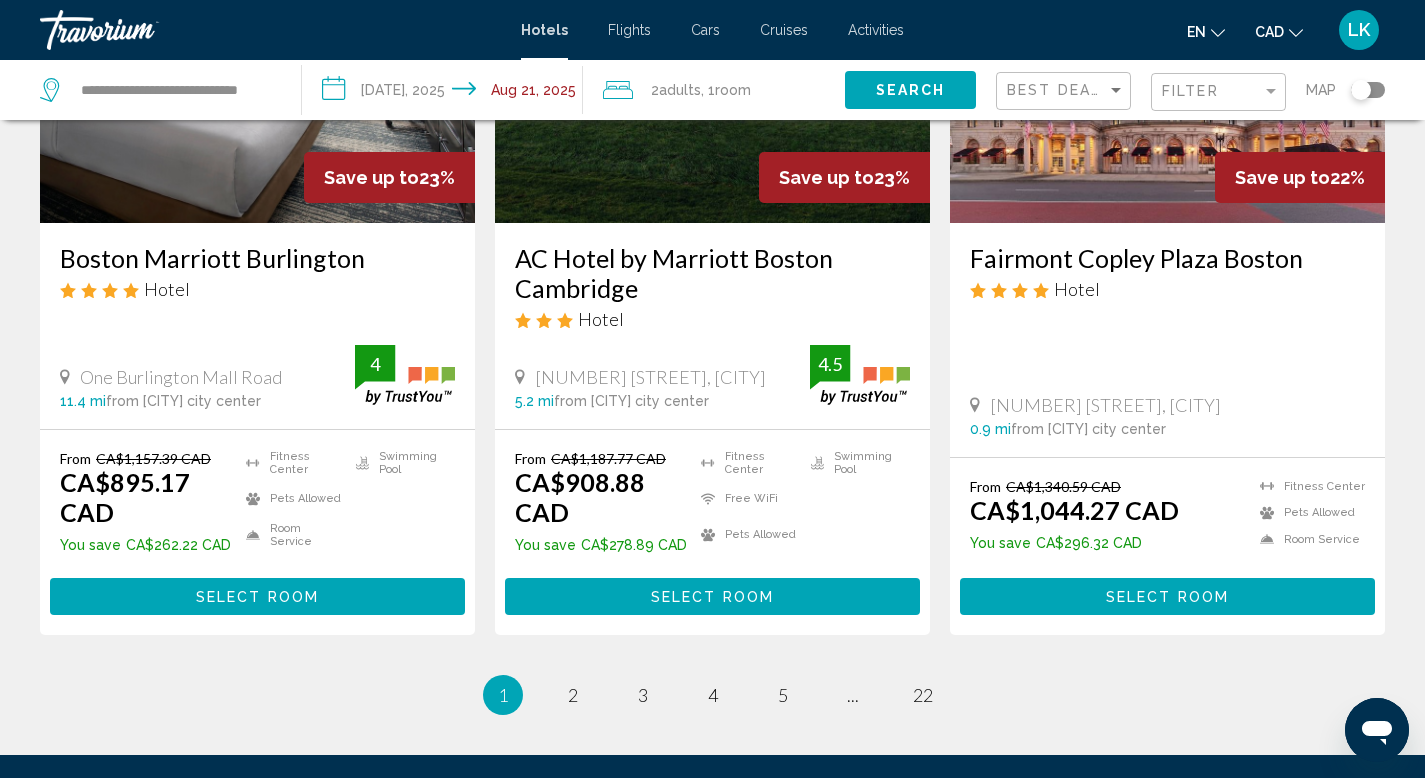 click on "Select Room" at bounding box center [1167, 597] 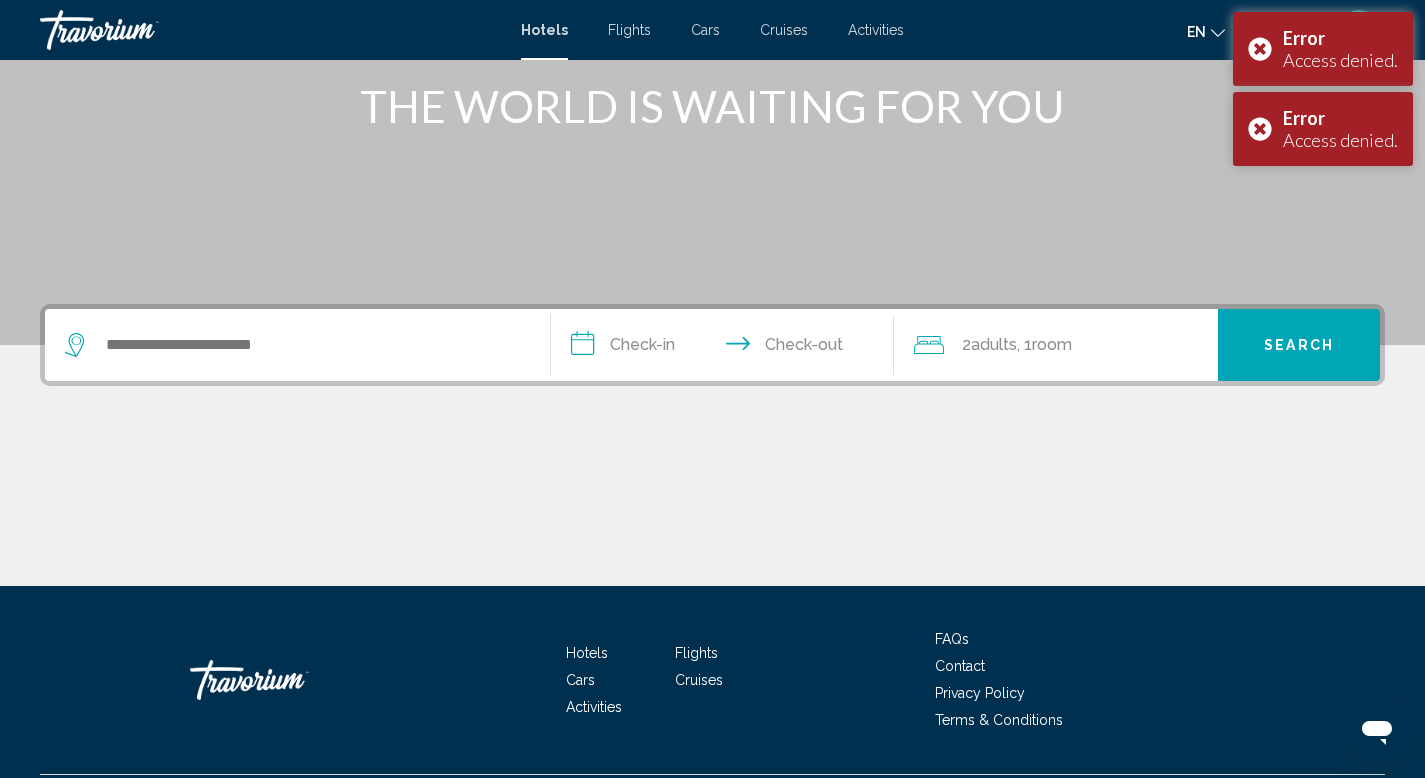 scroll, scrollTop: 158, scrollLeft: 0, axis: vertical 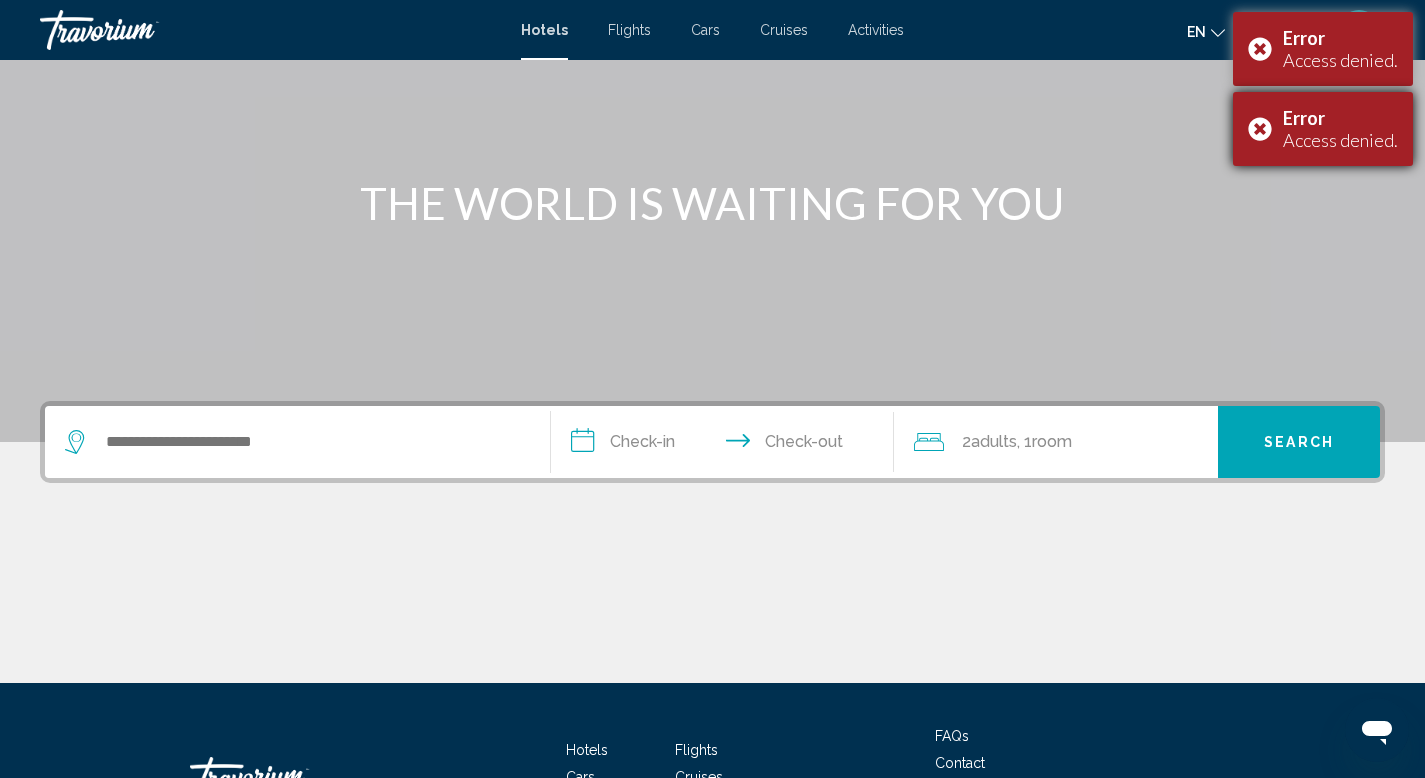 click on "Error   Access denied." at bounding box center (1323, 129) 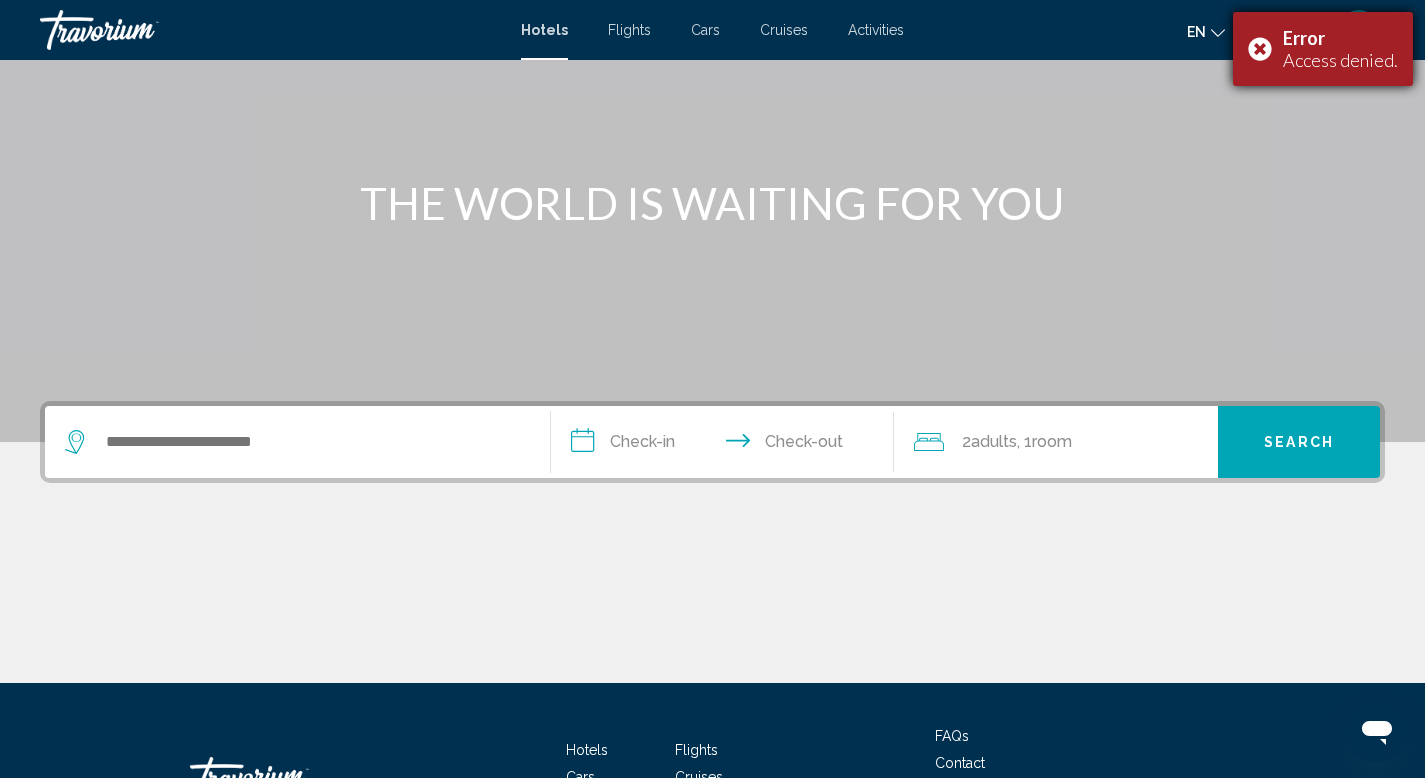 click on "Error   Access denied." at bounding box center [1323, 49] 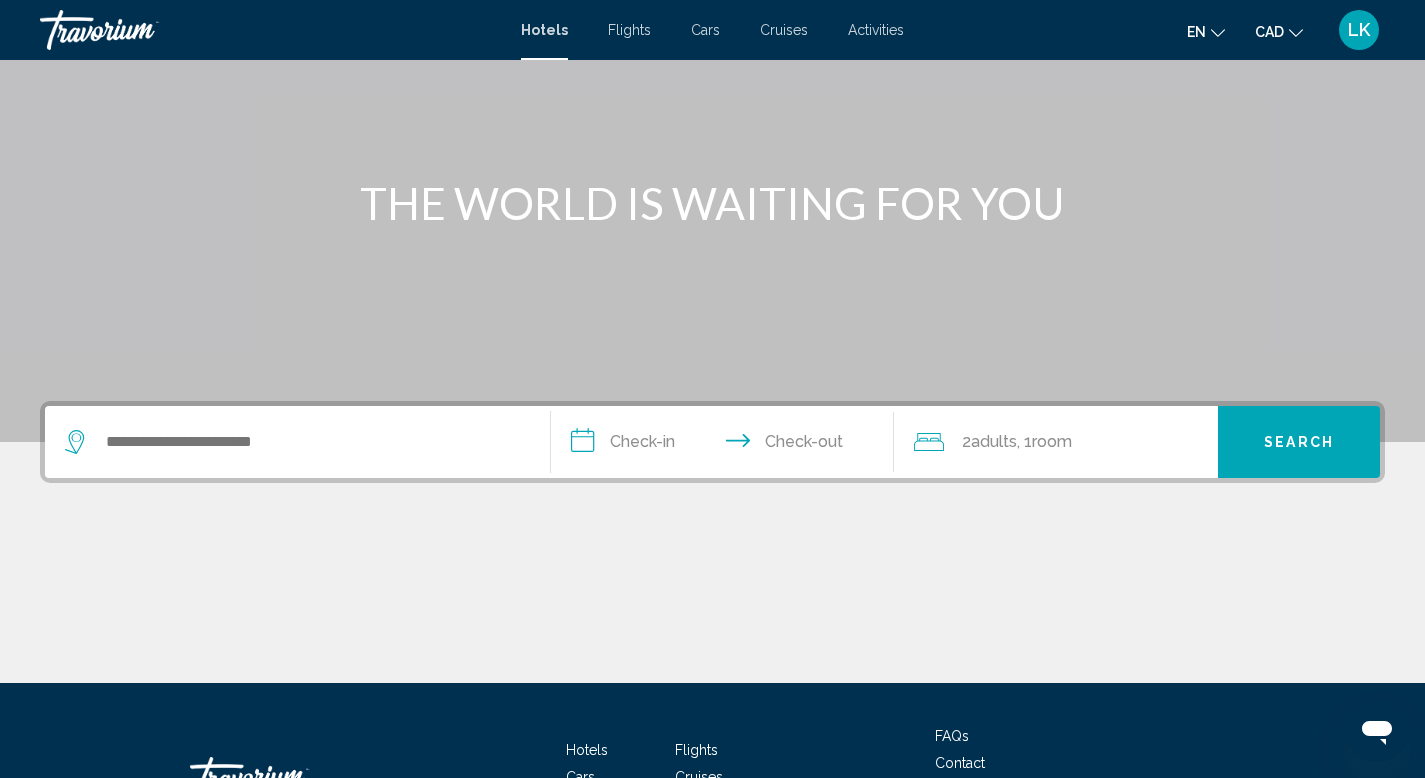 click on "LK" at bounding box center [1359, 30] 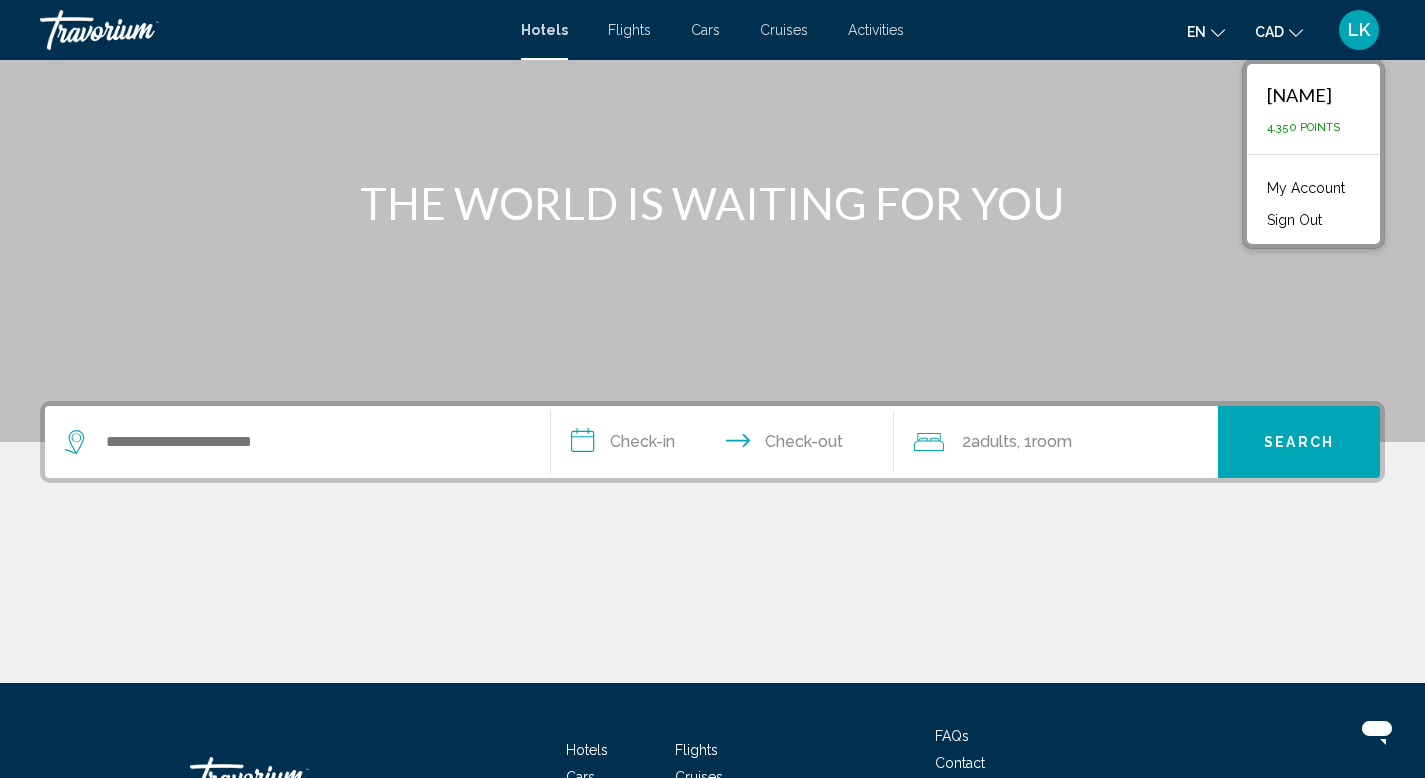 click on "[NAME]" at bounding box center (1303, 95) 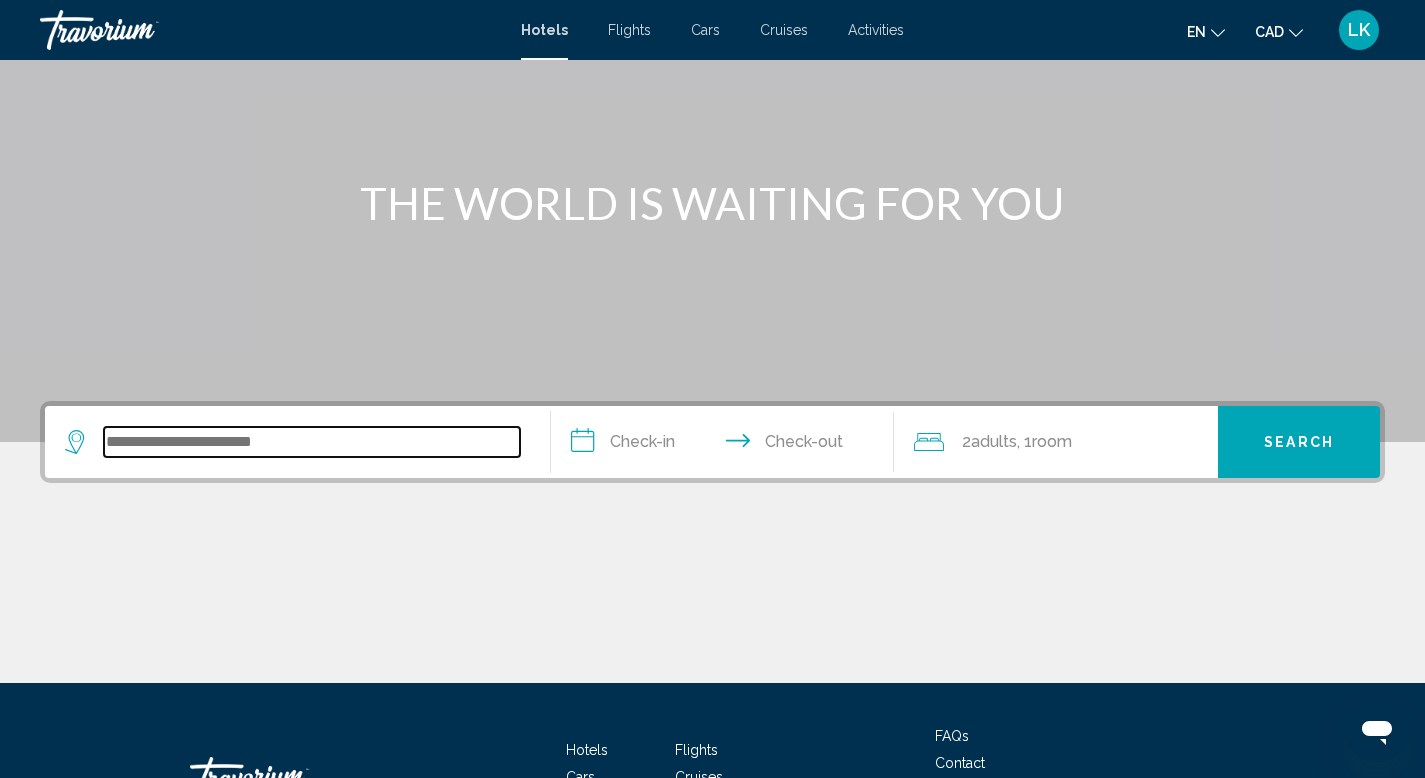 click at bounding box center (312, 442) 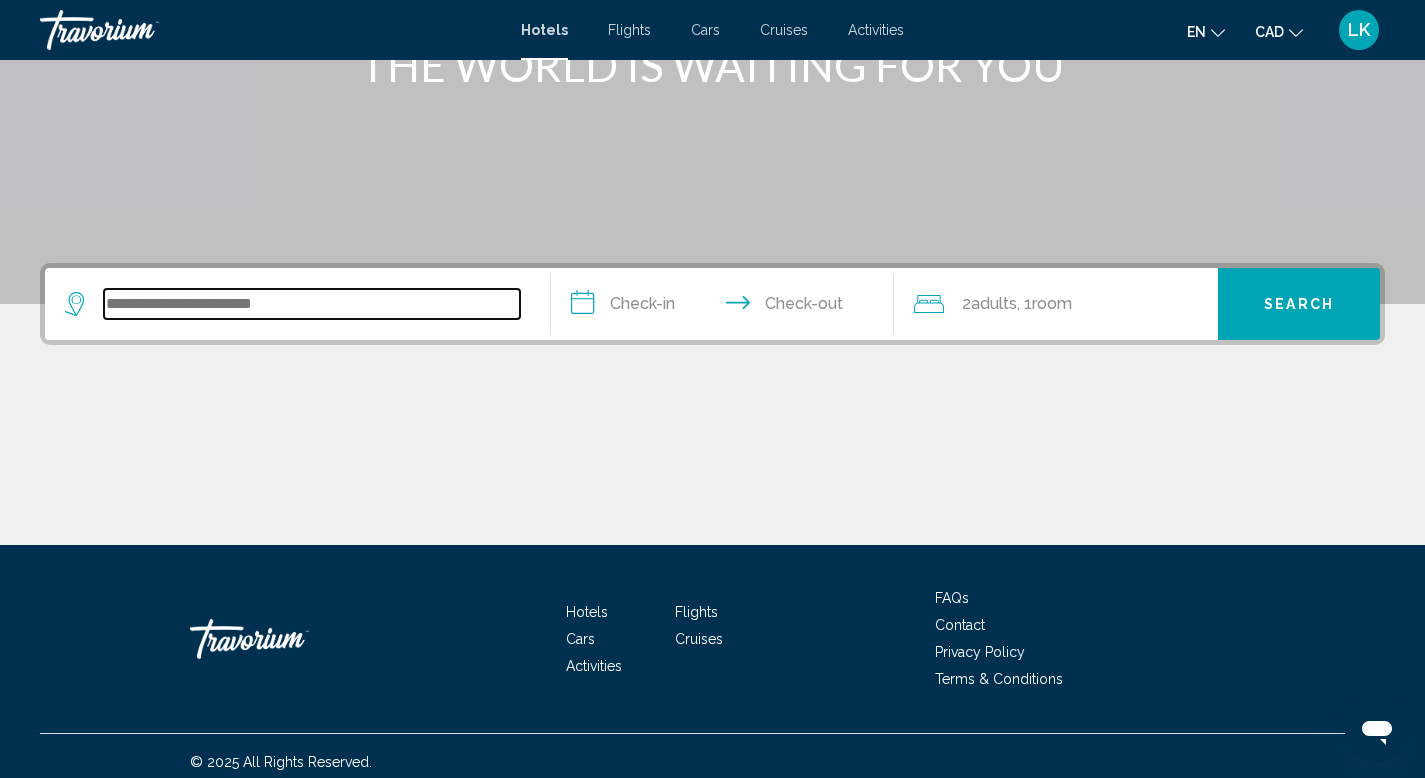 scroll, scrollTop: 308, scrollLeft: 0, axis: vertical 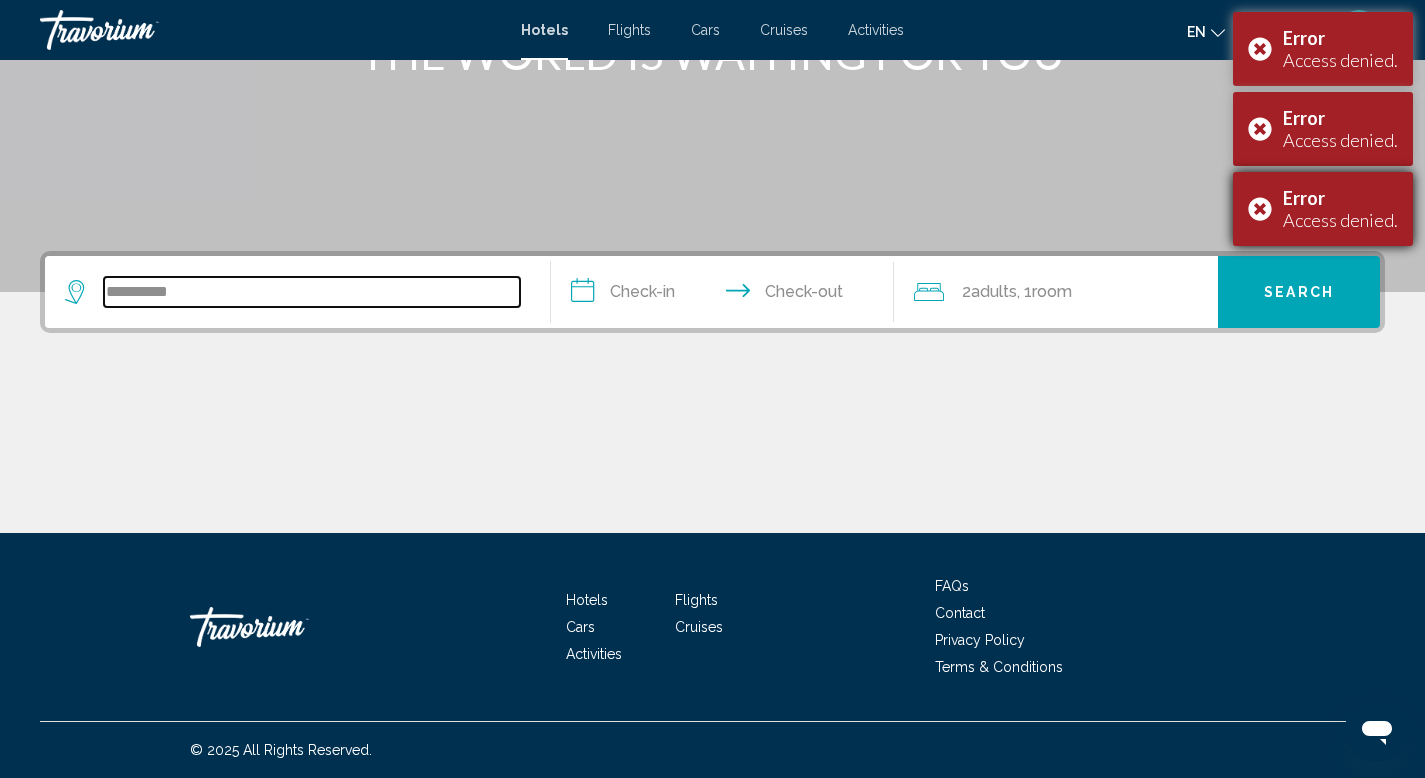 type on "**********" 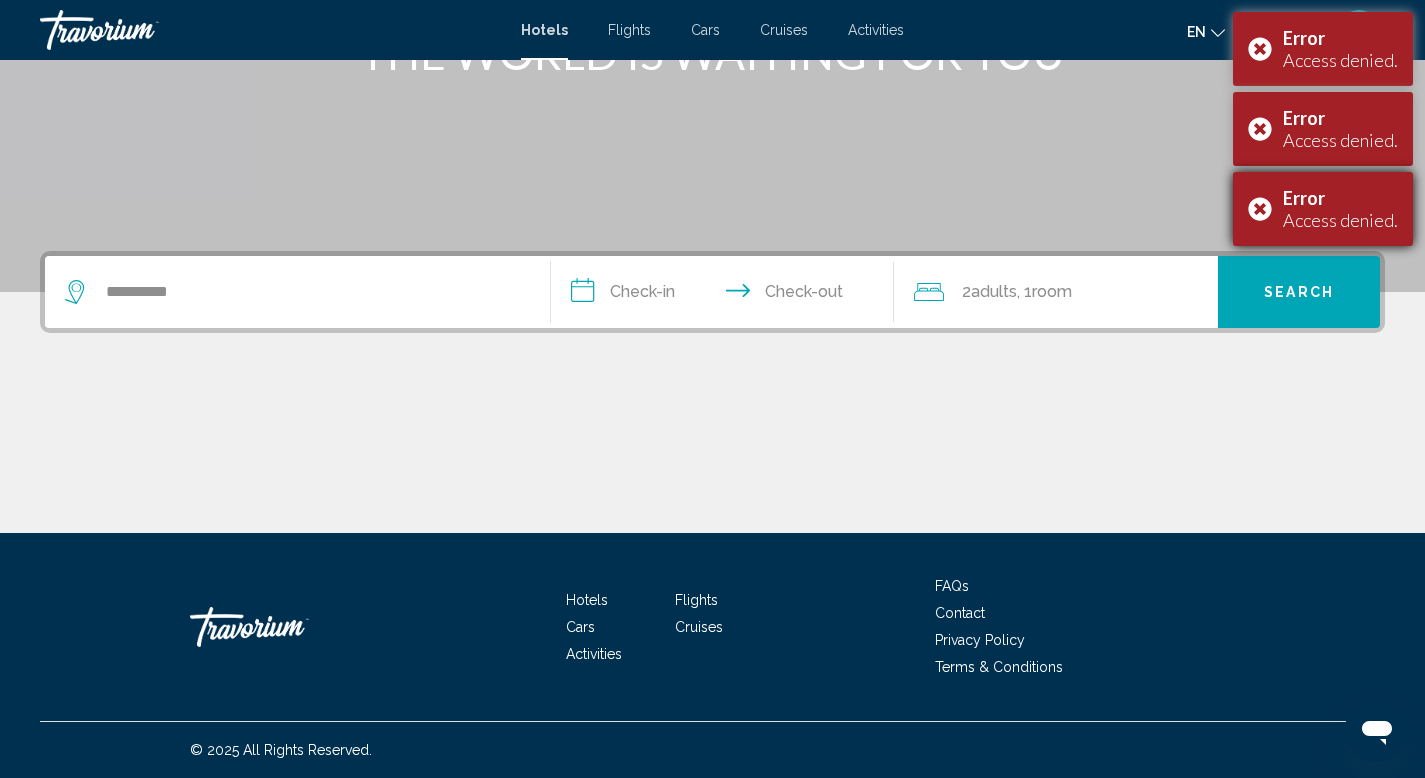 click on "Error   Access denied." at bounding box center (1323, 209) 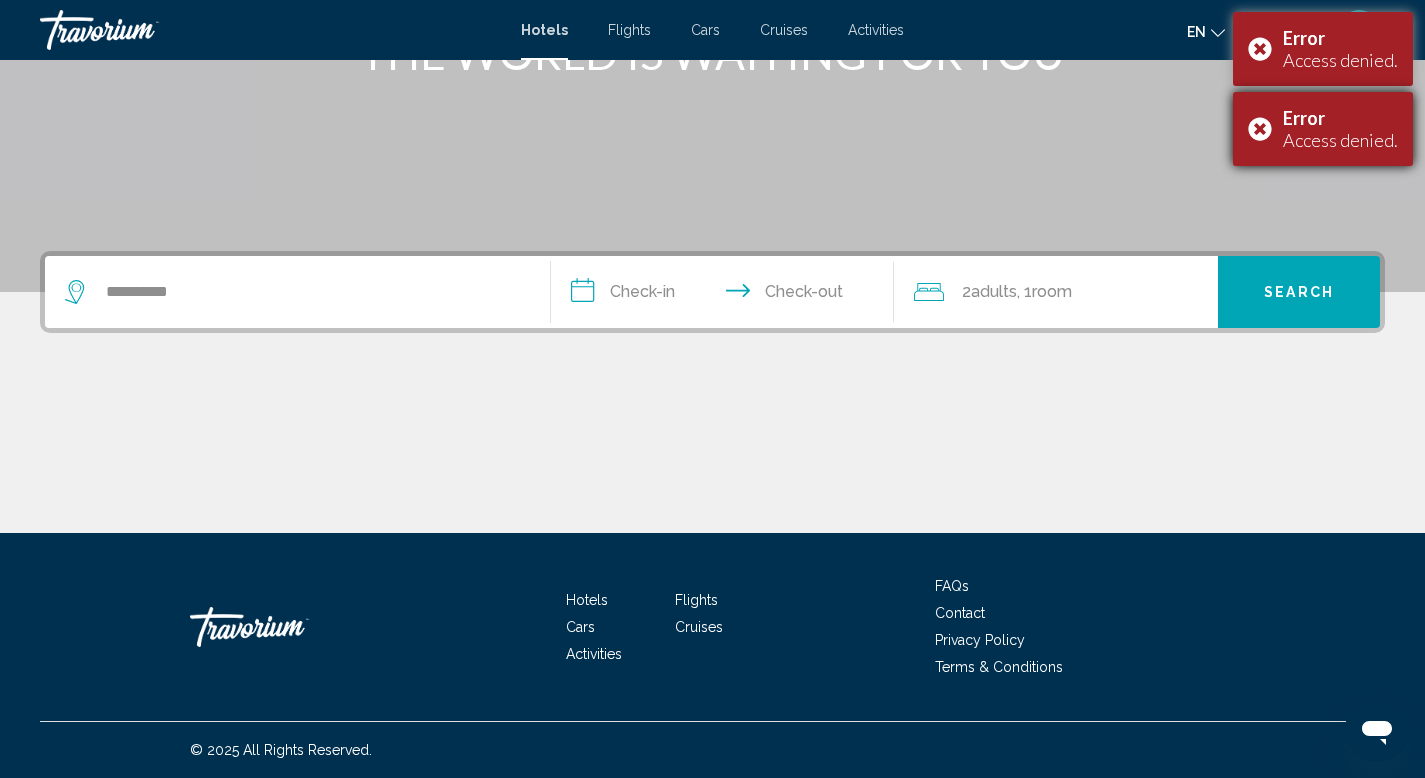 click on "Error   Access denied." at bounding box center (1323, 129) 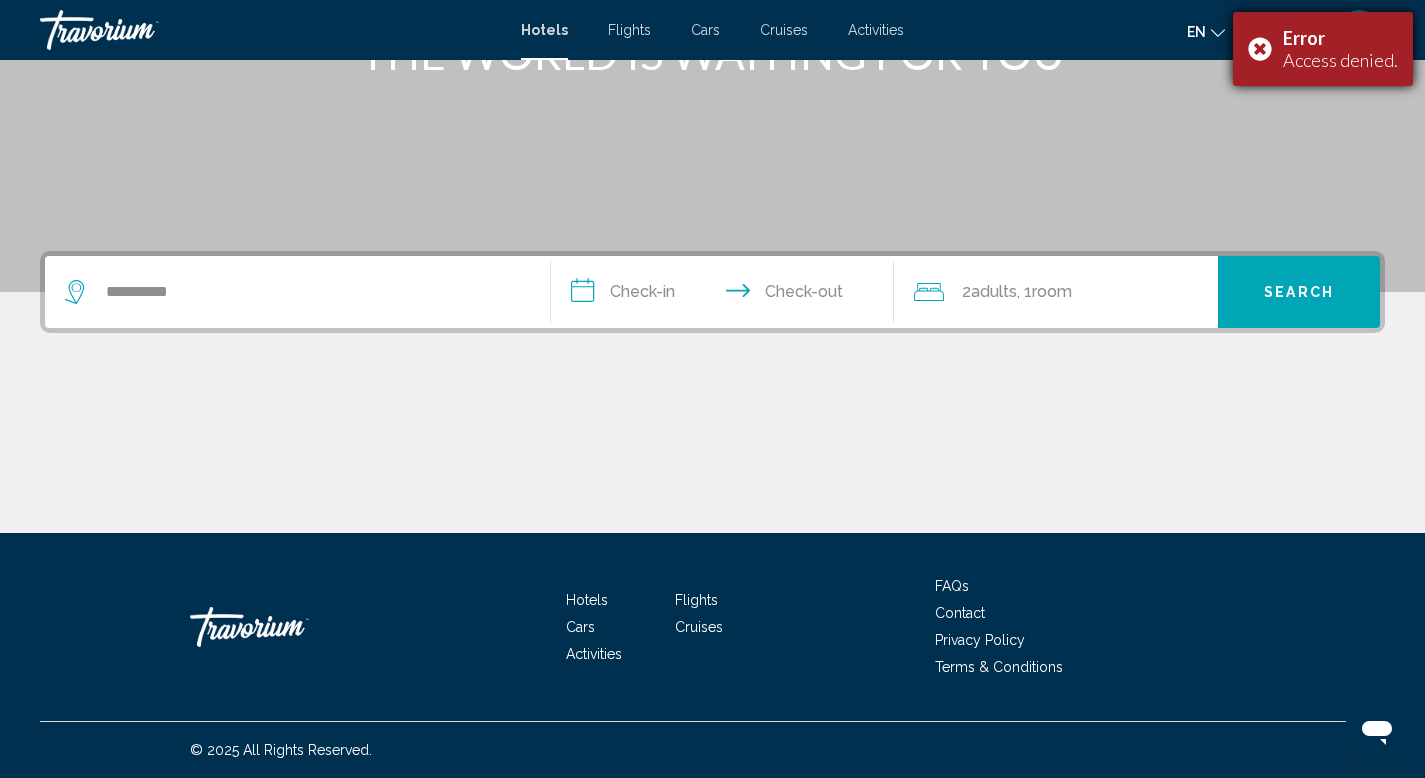 click on "Error   Access denied." at bounding box center [1323, 49] 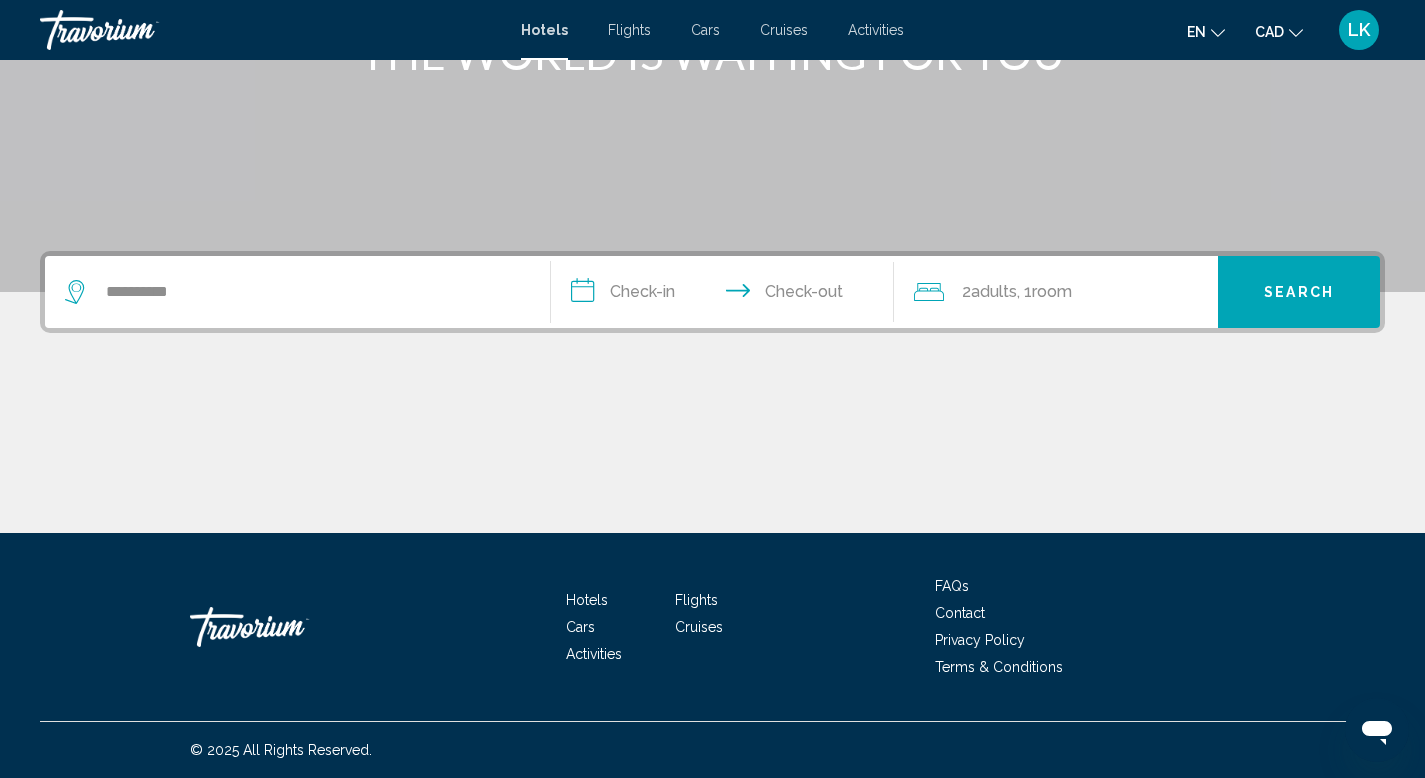 click on "LK" at bounding box center (1359, 30) 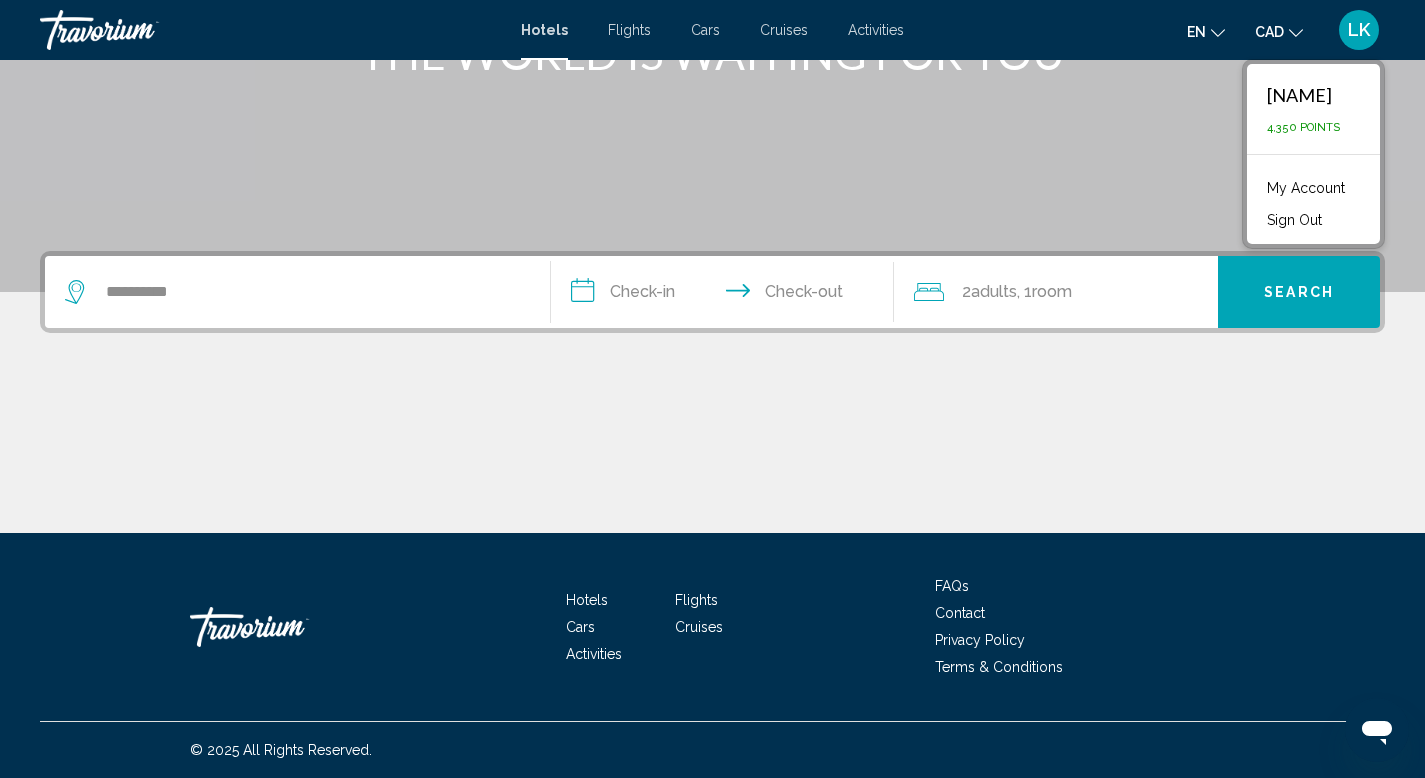 click on "4,350  Points" at bounding box center (1303, 127) 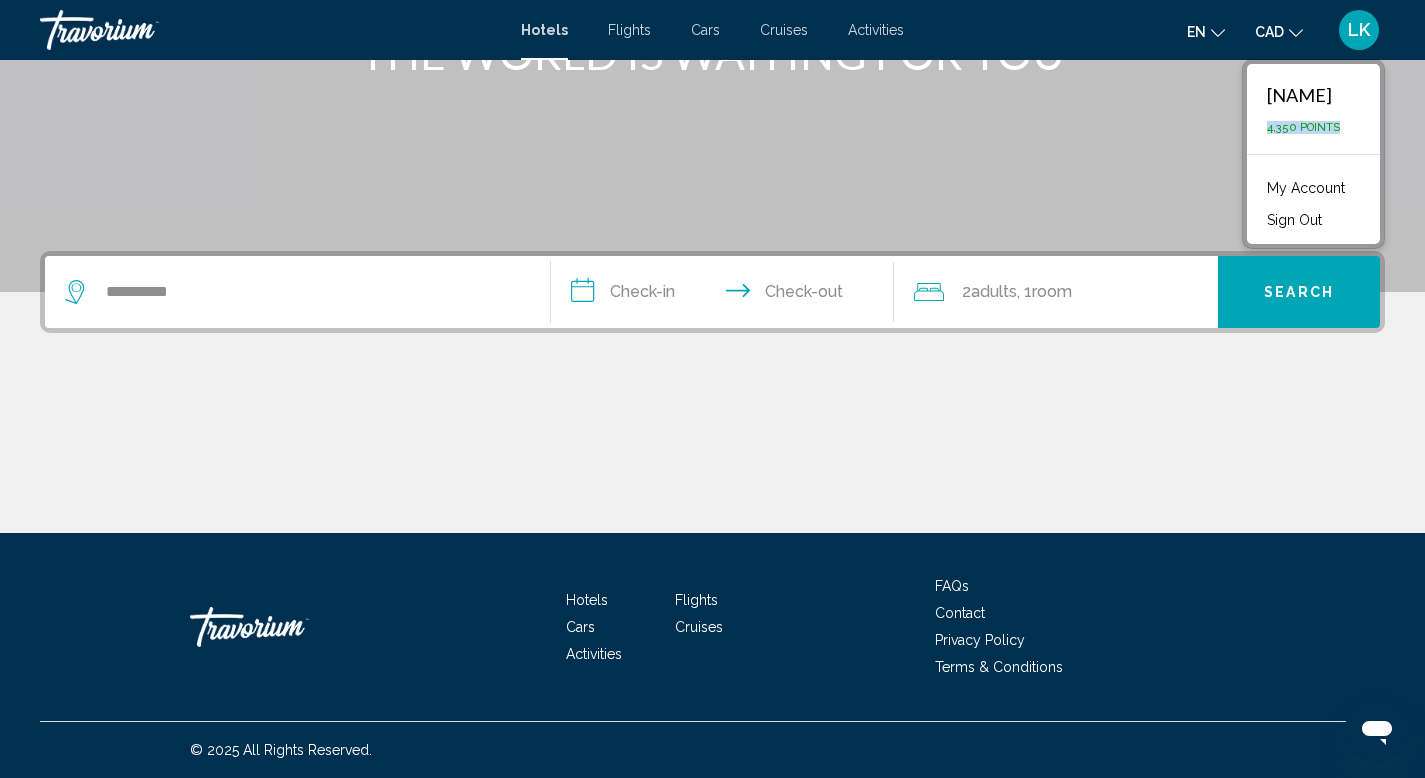 drag, startPoint x: 1255, startPoint y: 130, endPoint x: 1349, endPoint y: 124, distance: 94.19129 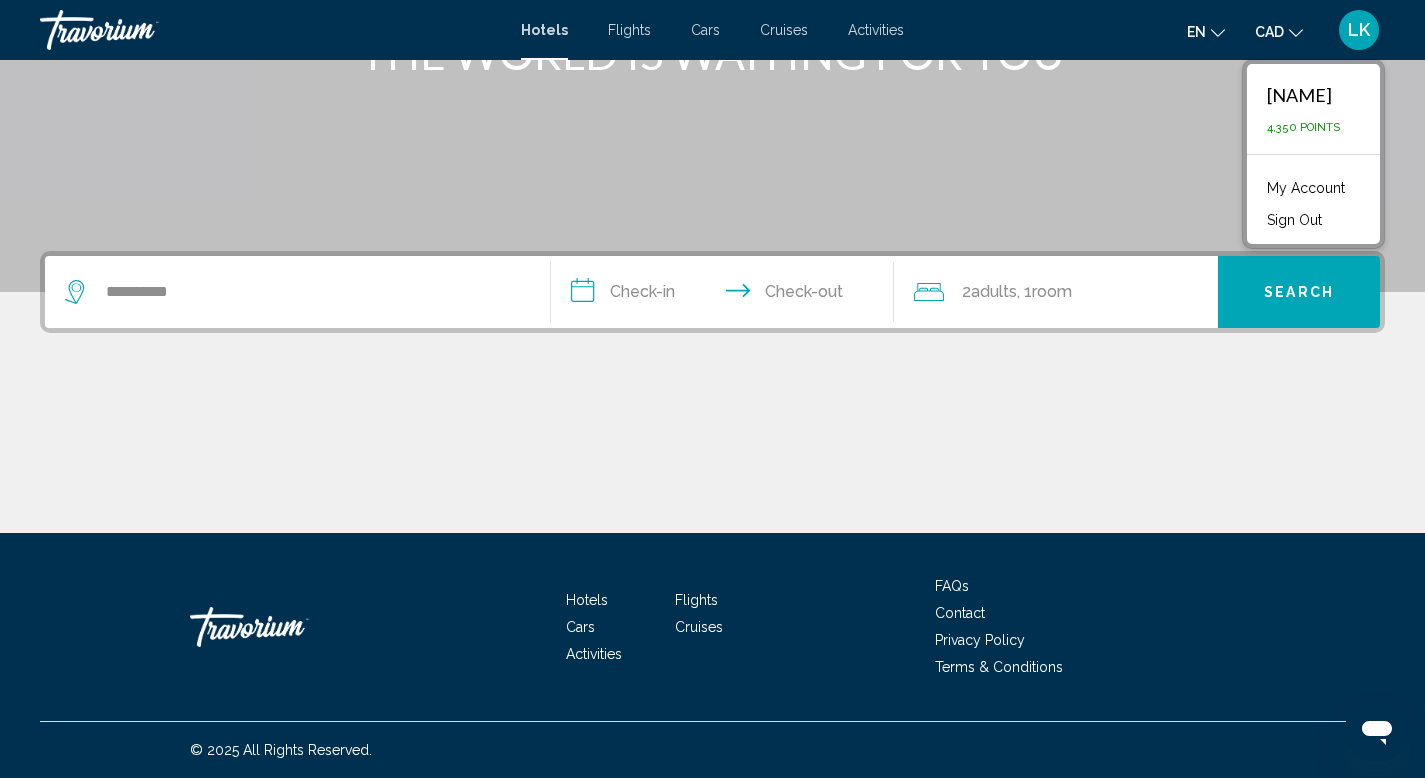 click on "[NAME]" at bounding box center [1303, 95] 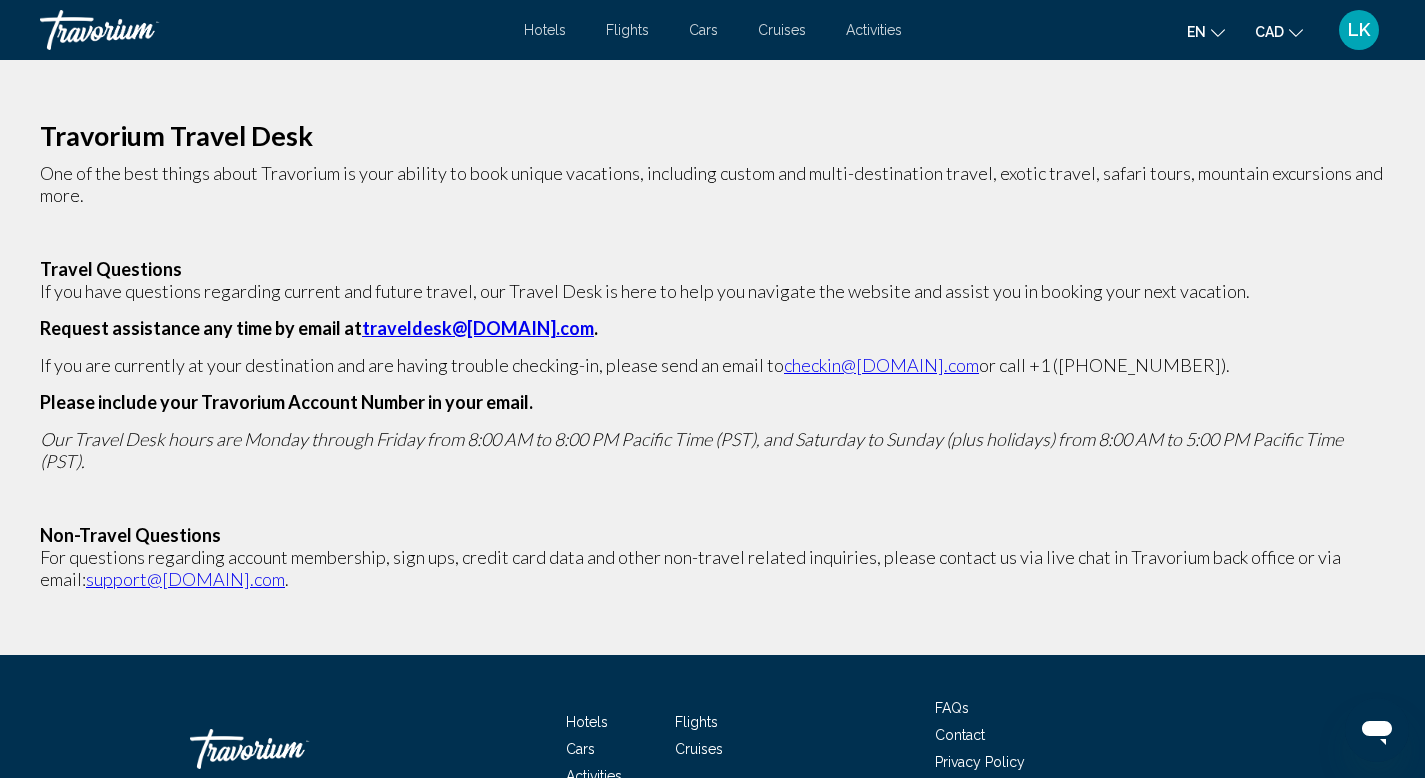 click on "traveldesk@[DOMAIN].com" at bounding box center [478, 328] 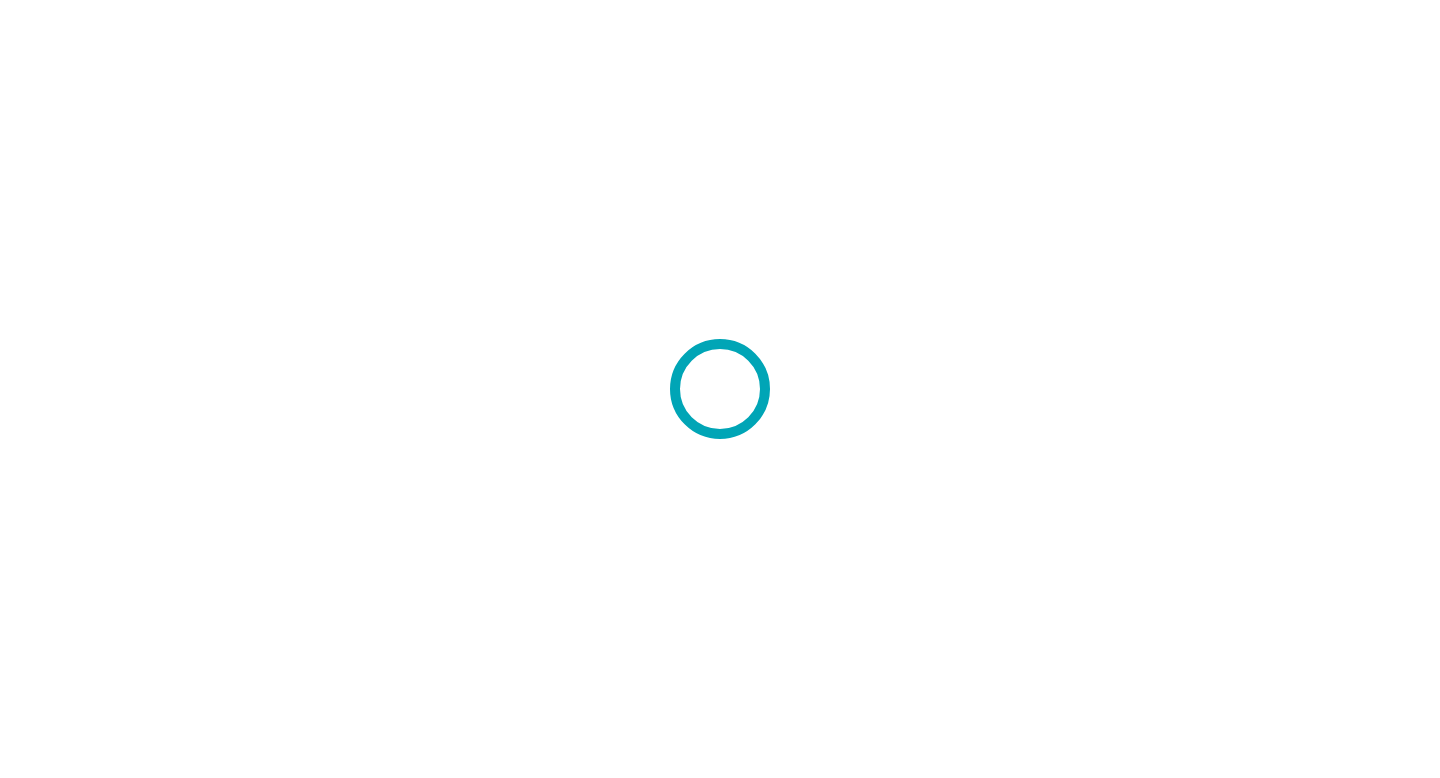 scroll, scrollTop: 0, scrollLeft: 0, axis: both 